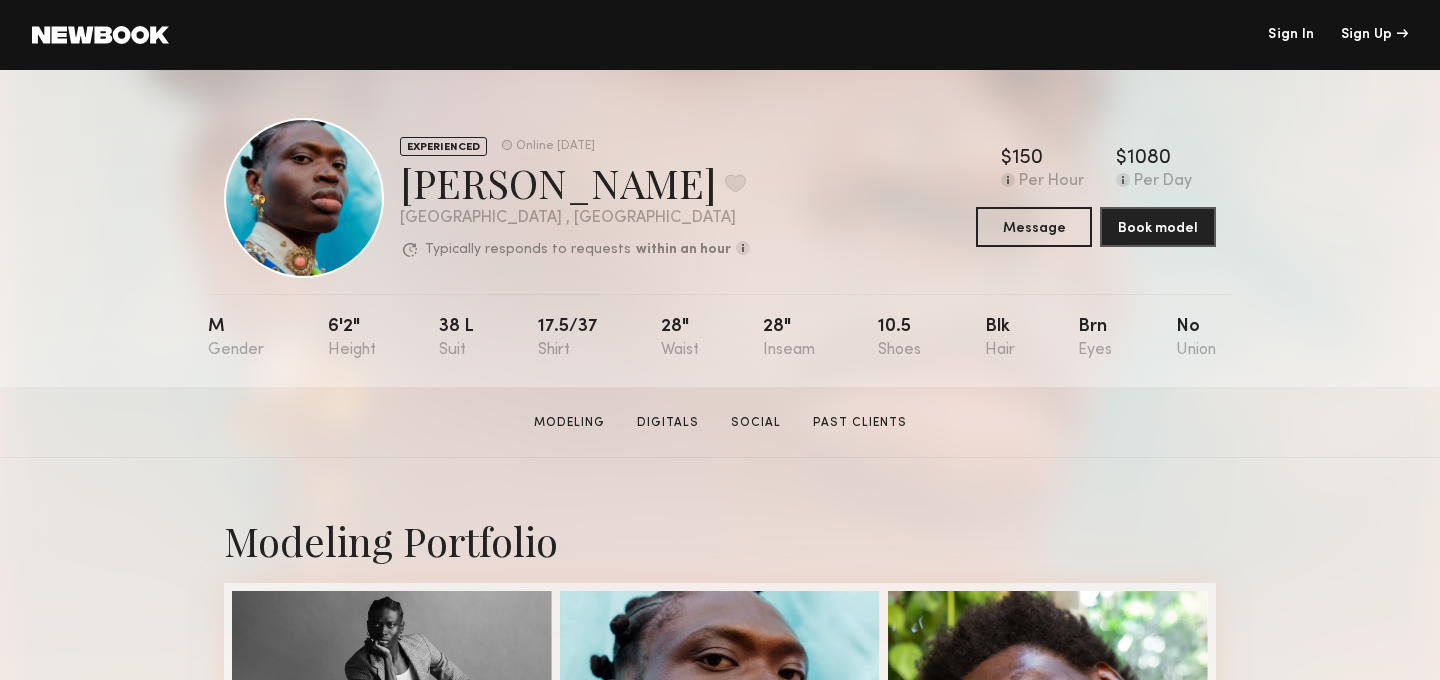 scroll, scrollTop: 0, scrollLeft: 0, axis: both 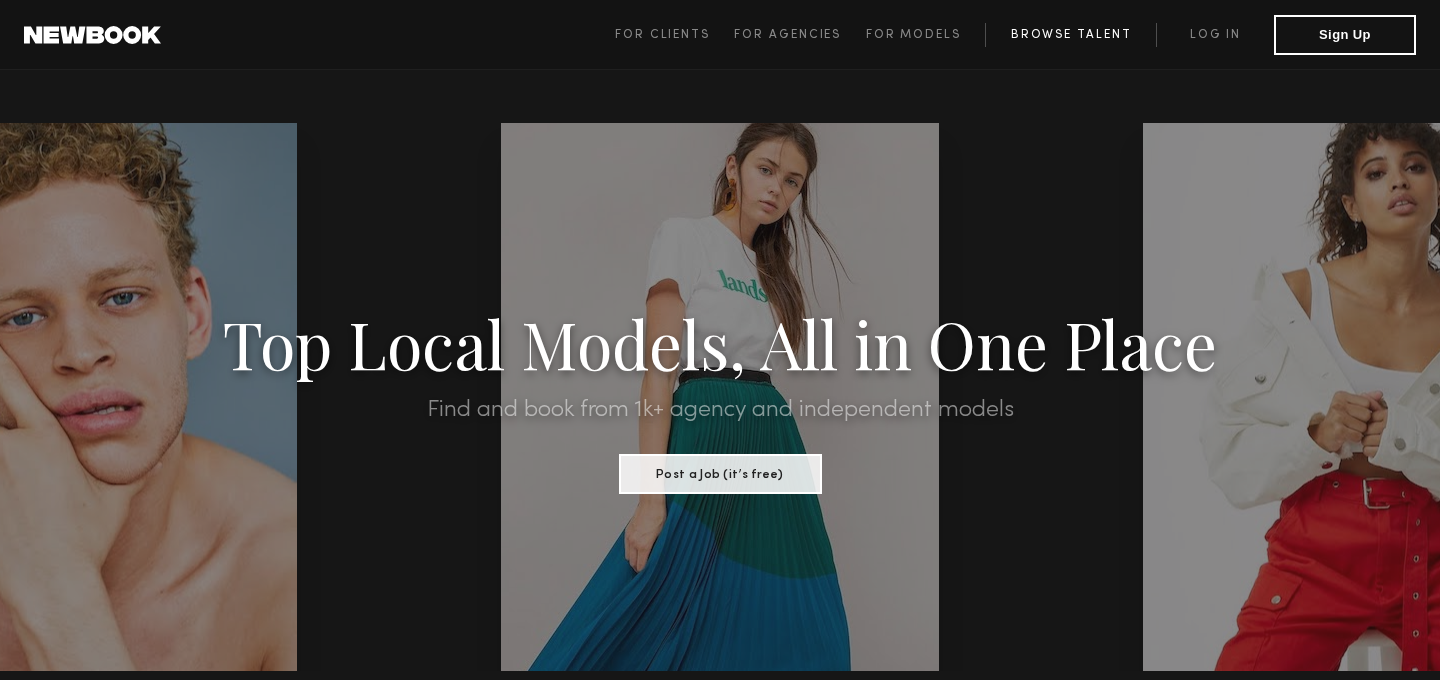 click on "Browse Talent" 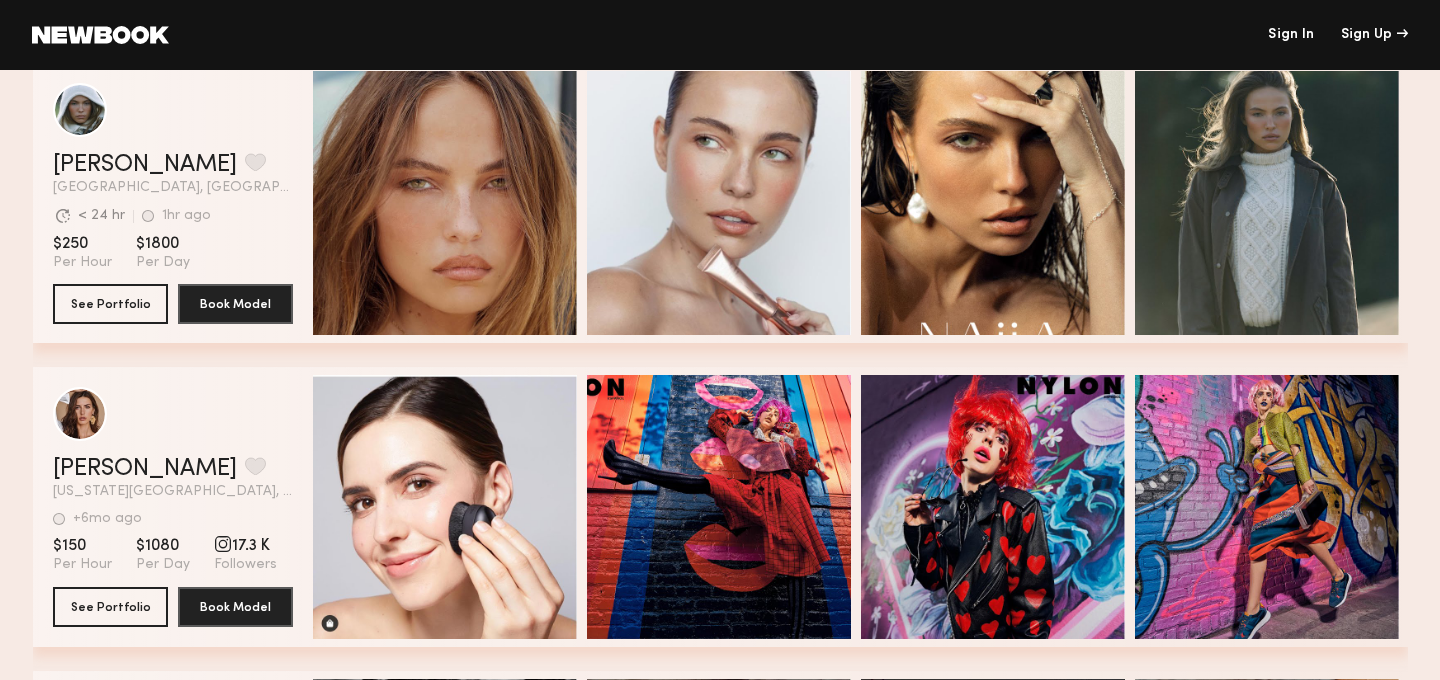 scroll, scrollTop: 672, scrollLeft: 0, axis: vertical 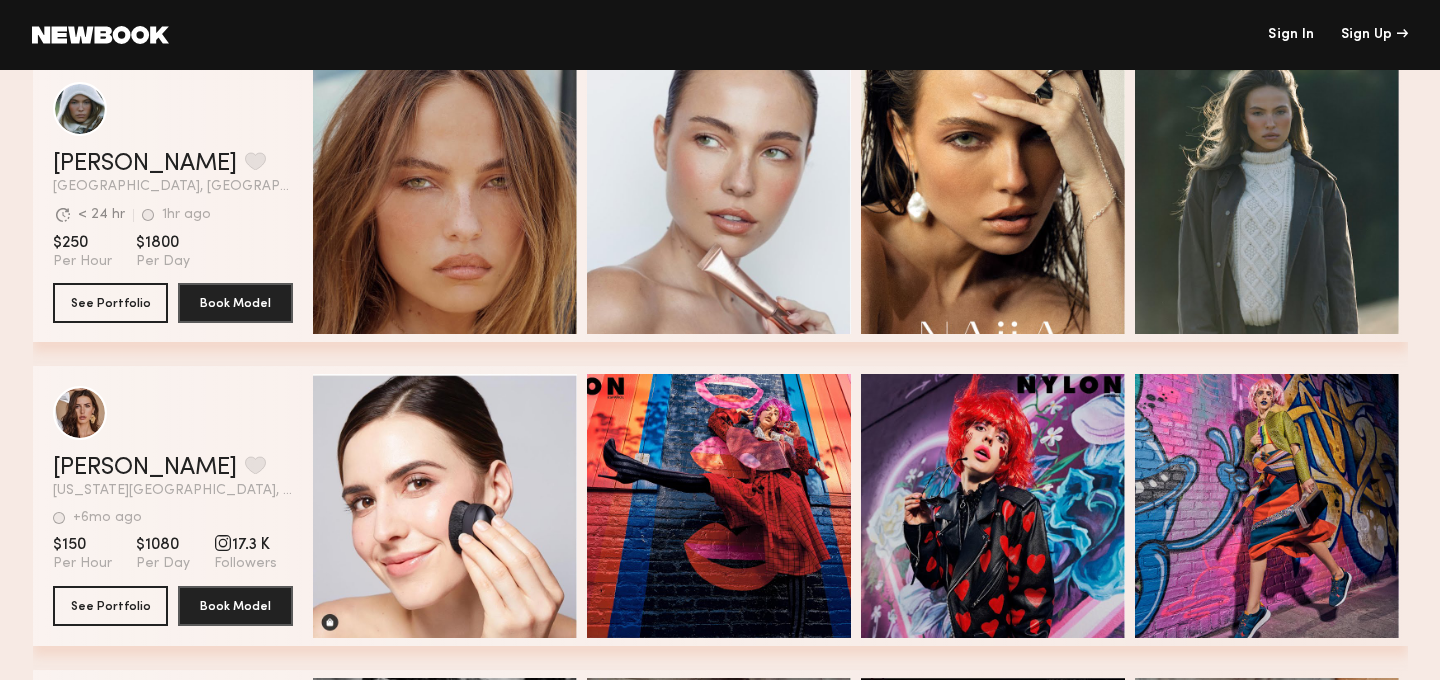 click on "Avg. request  response time < 24 hr 1hr ago Last Online" 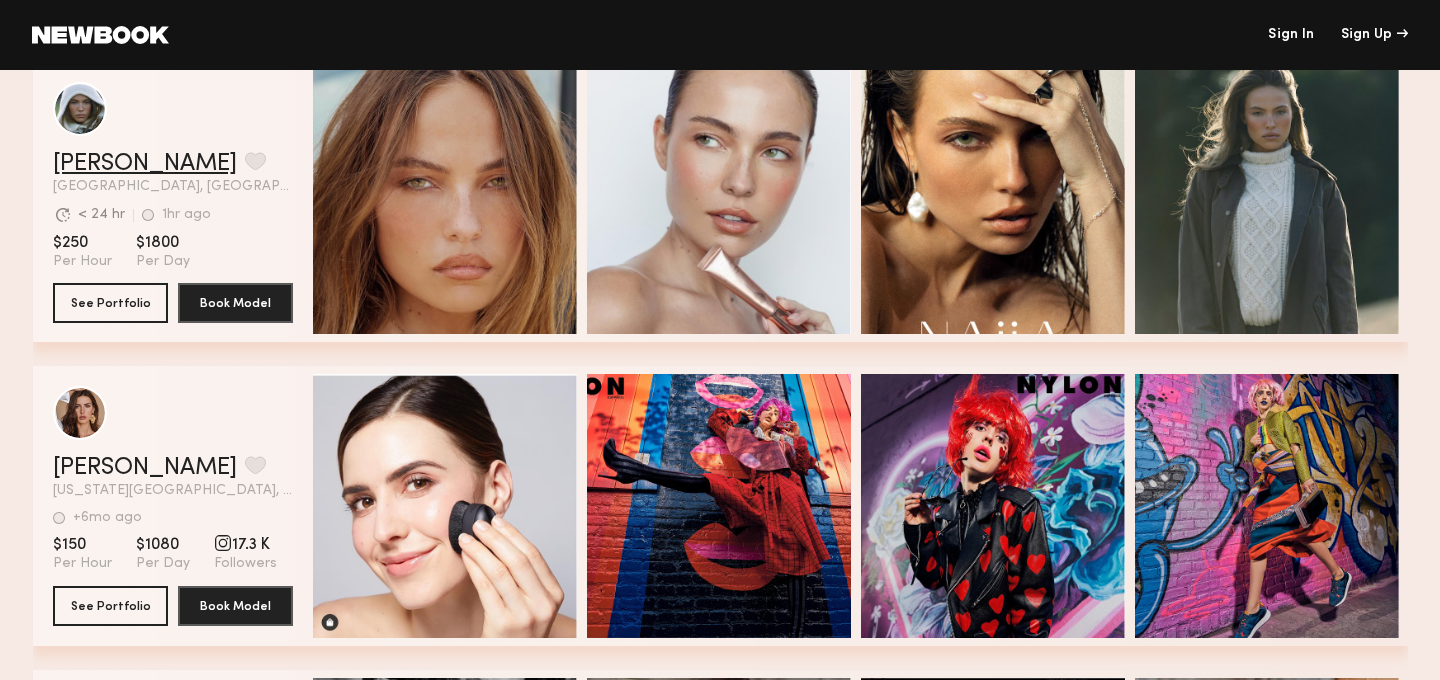 click on "Mallory P." 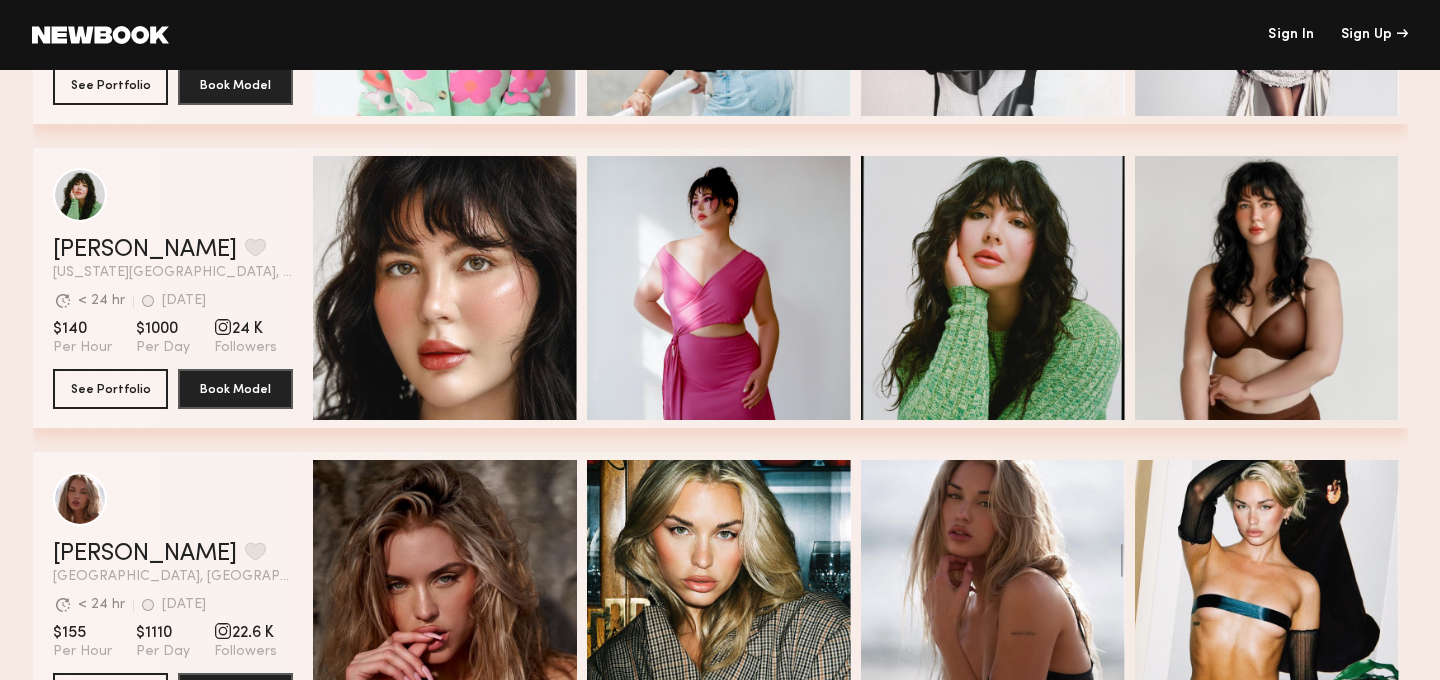 scroll, scrollTop: 2412, scrollLeft: 0, axis: vertical 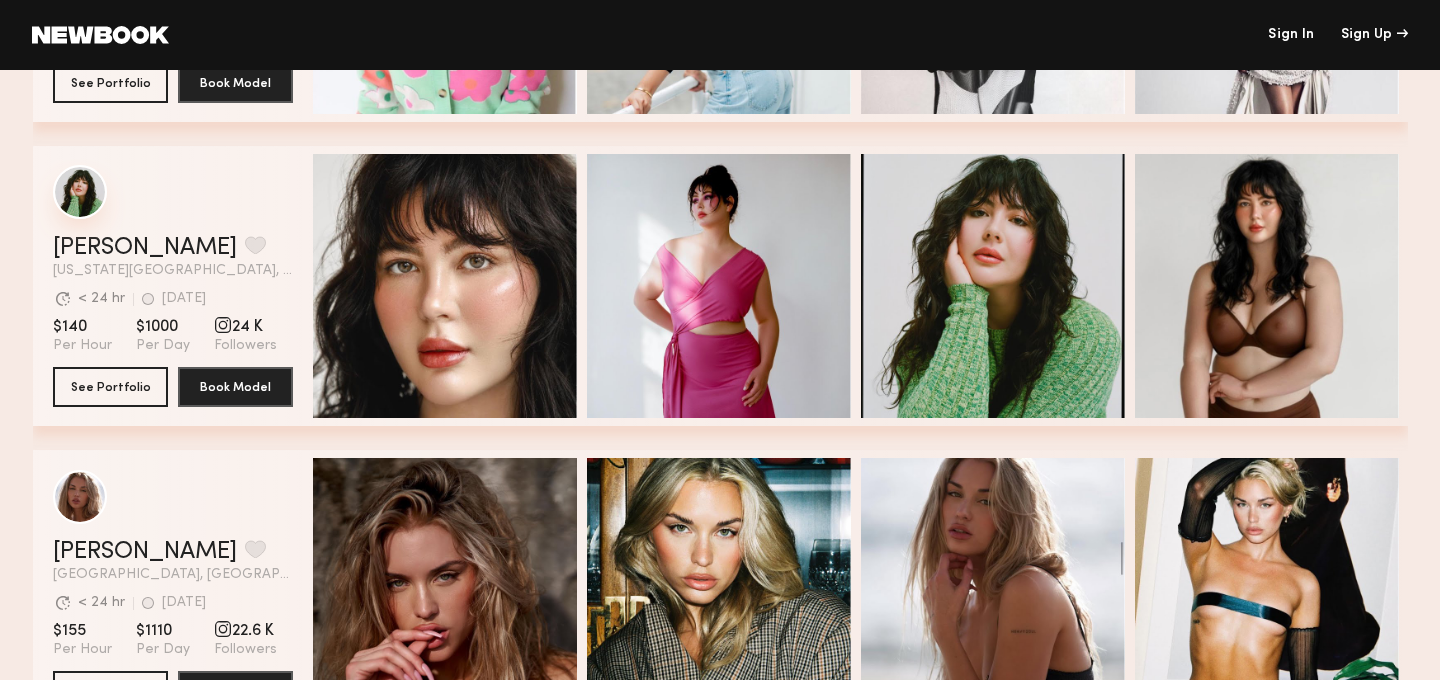 click 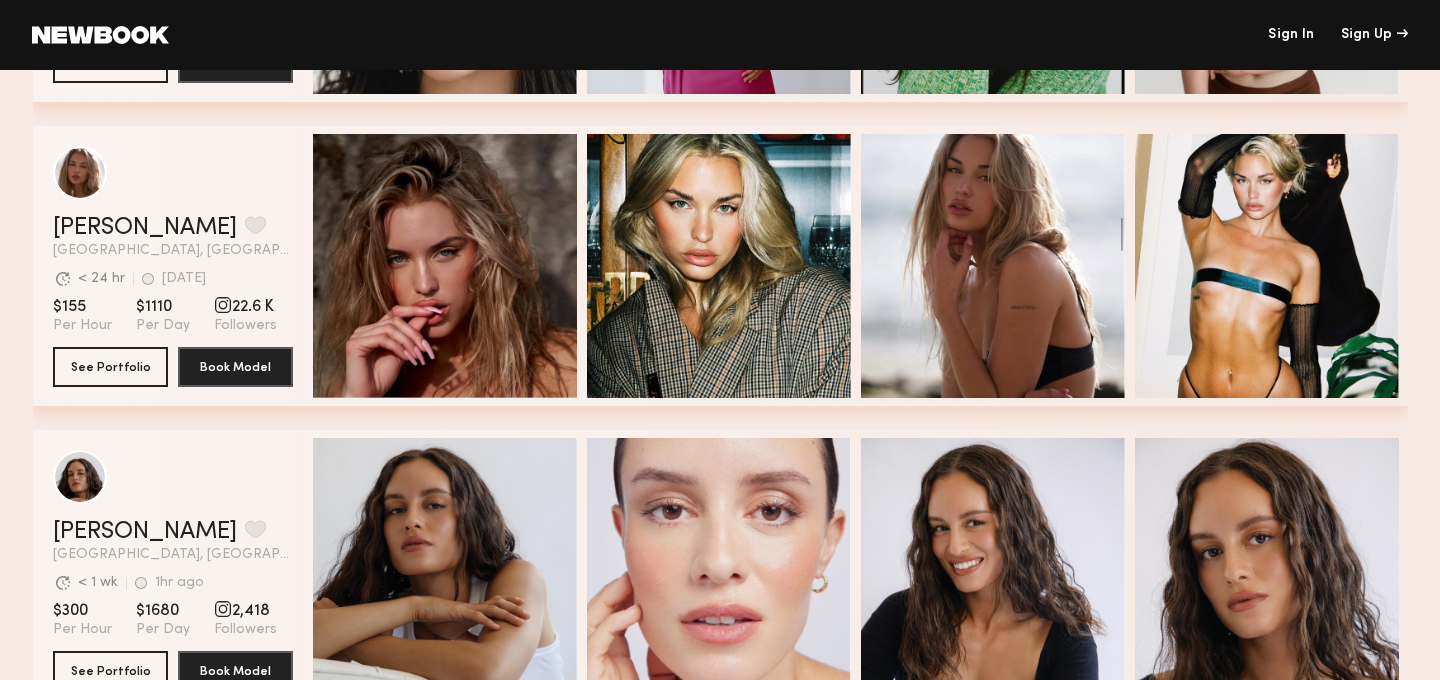 scroll, scrollTop: 2748, scrollLeft: 0, axis: vertical 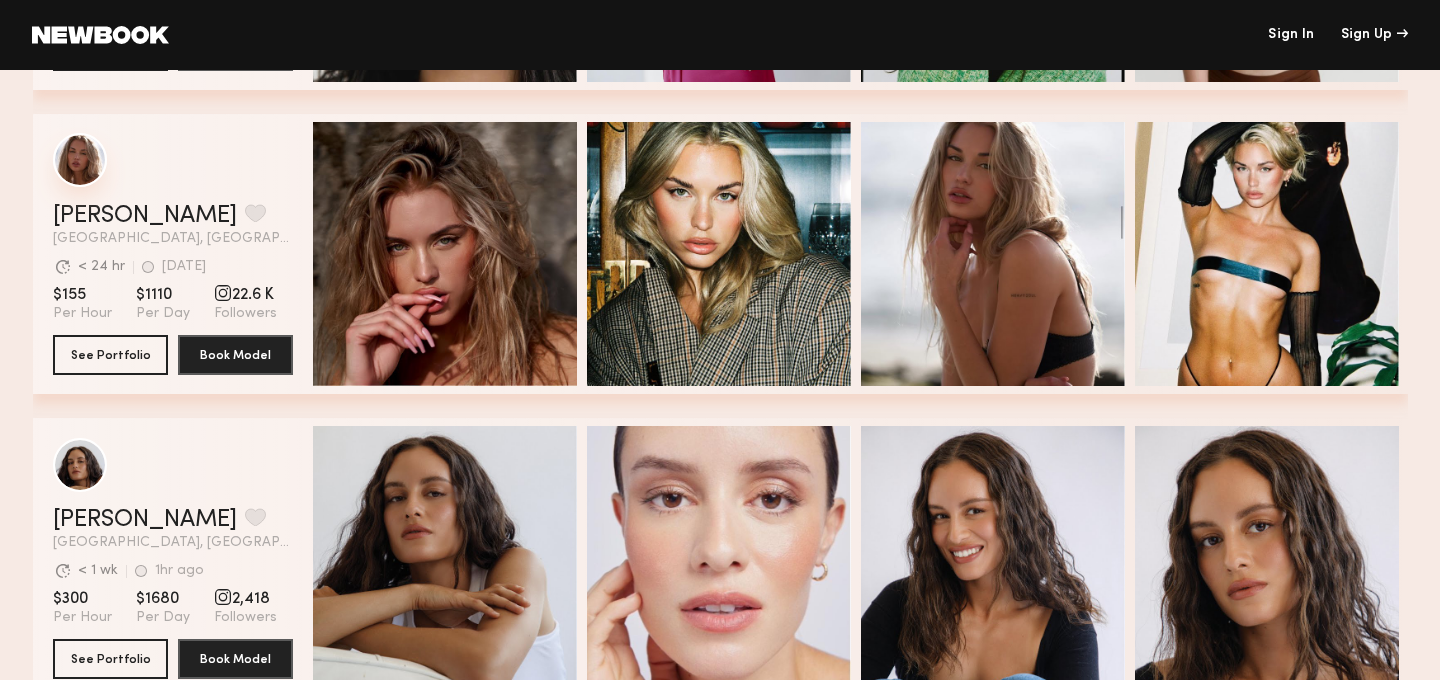 click 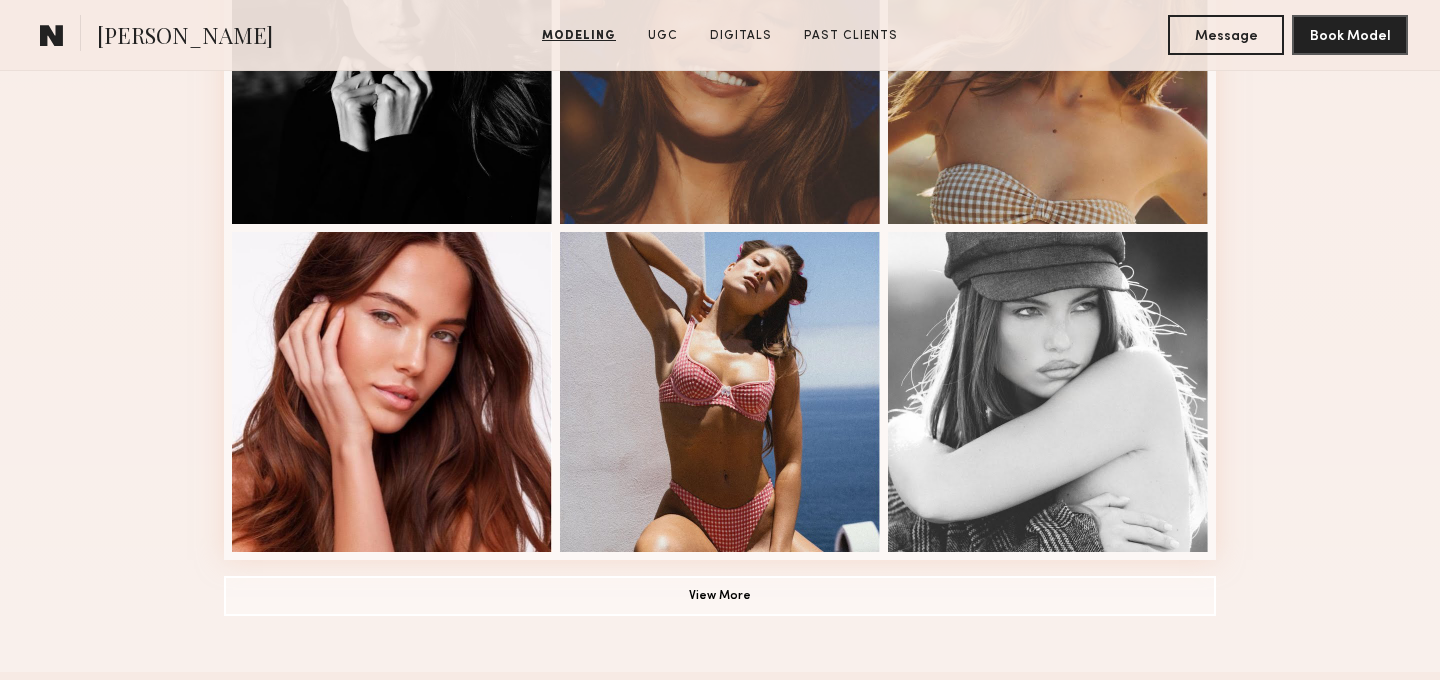 scroll, scrollTop: 1344, scrollLeft: 0, axis: vertical 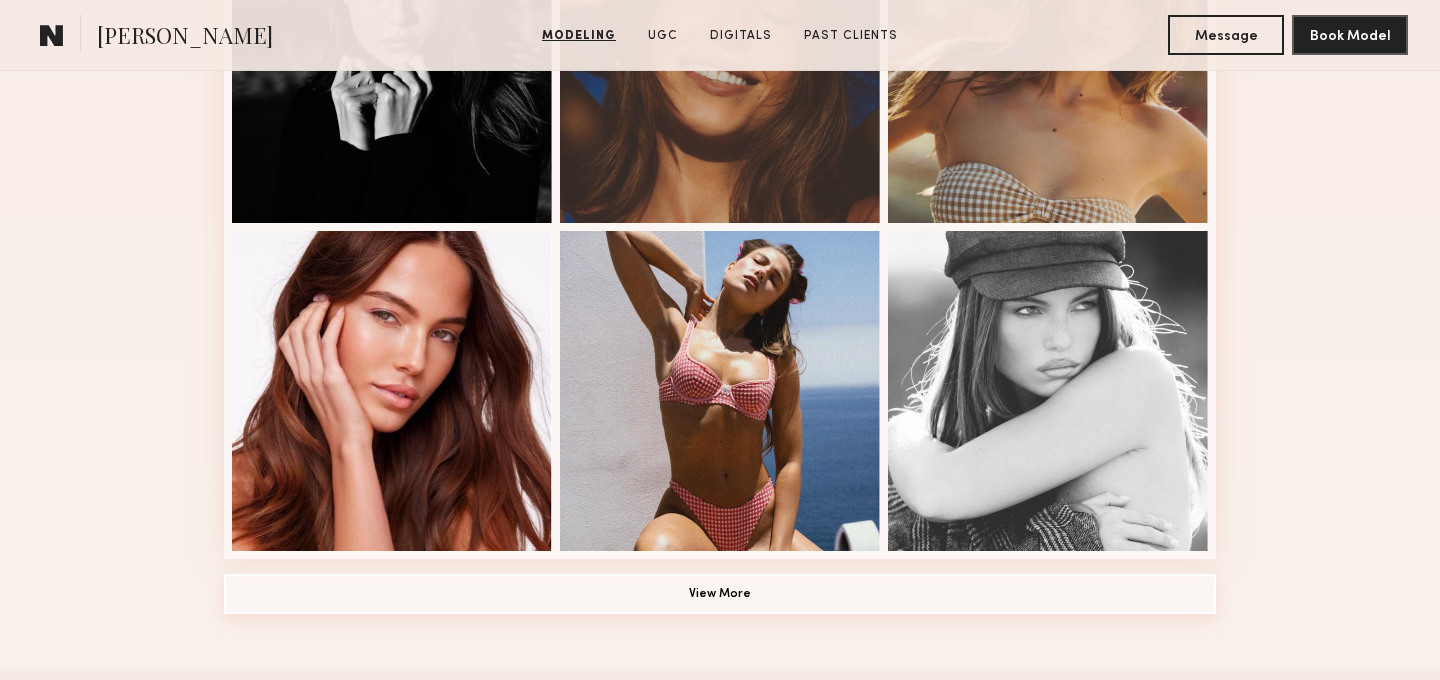 click on "View More" 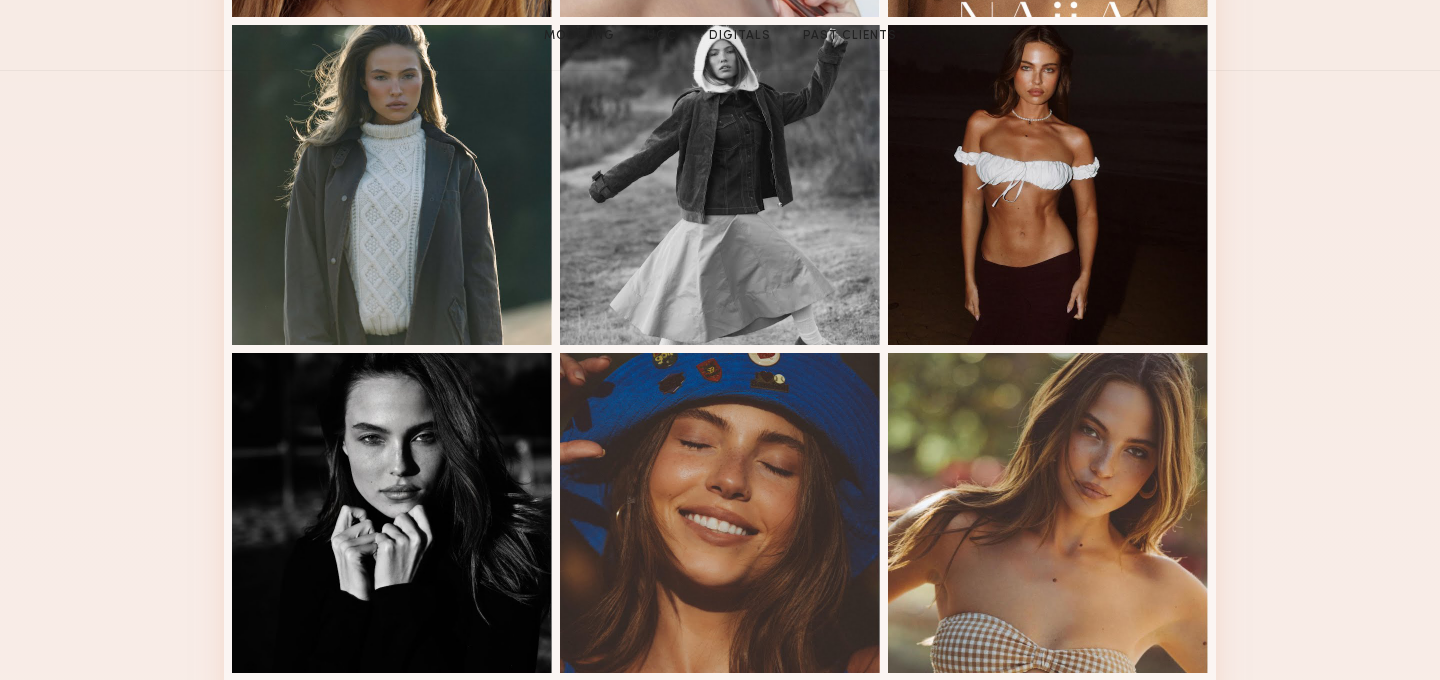 scroll, scrollTop: 0, scrollLeft: 0, axis: both 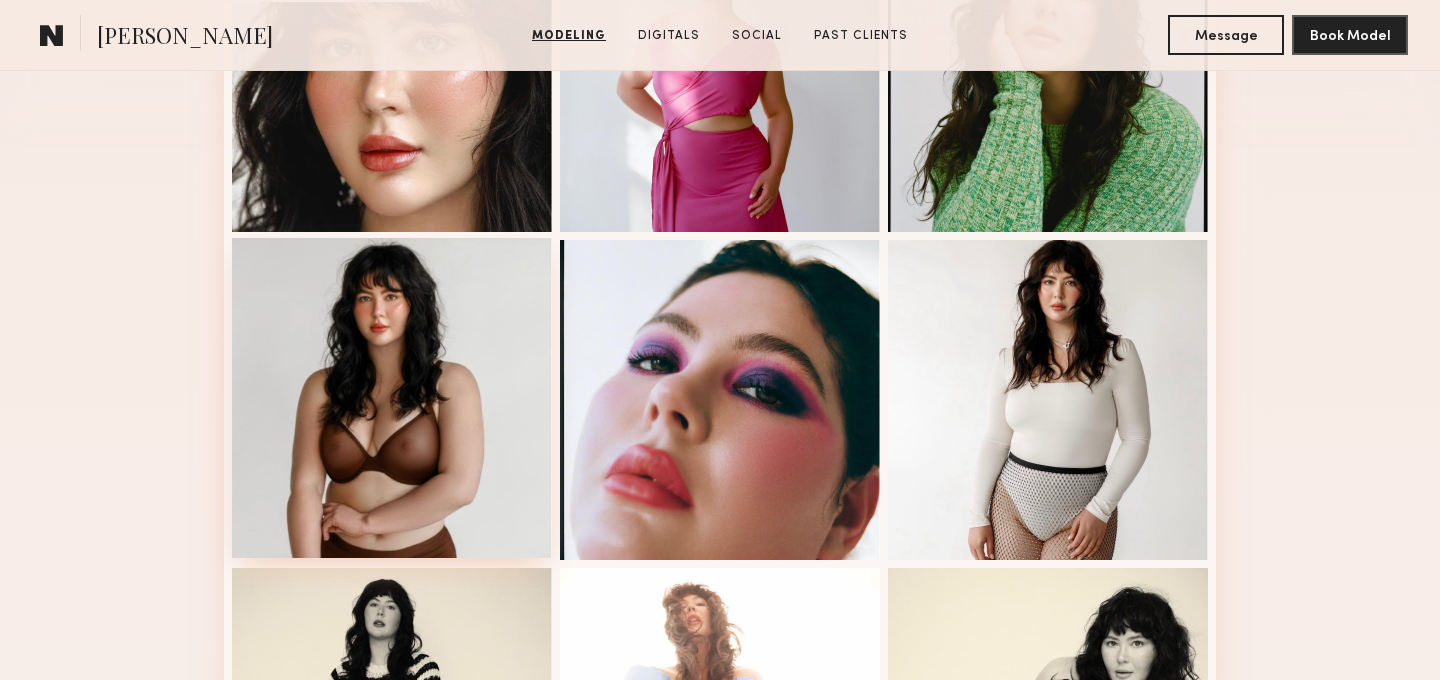 click at bounding box center [392, 398] 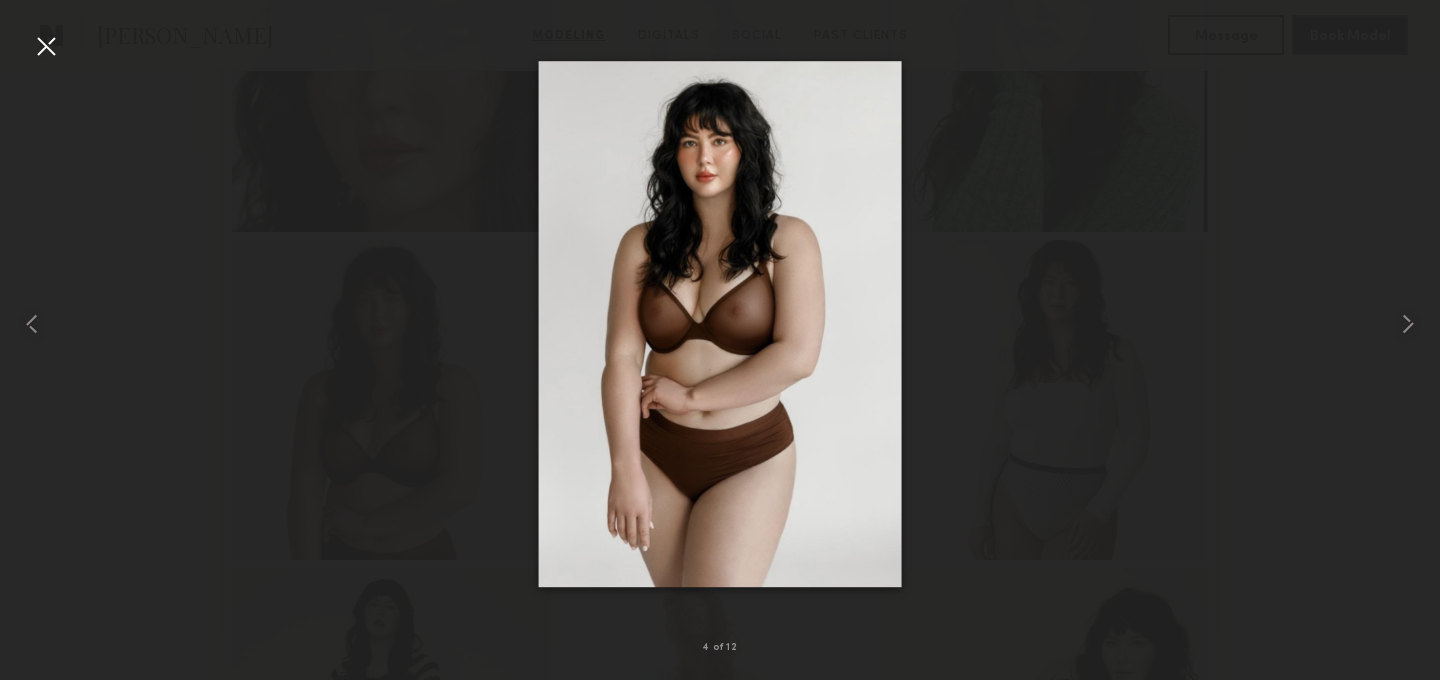 click at bounding box center [46, 46] 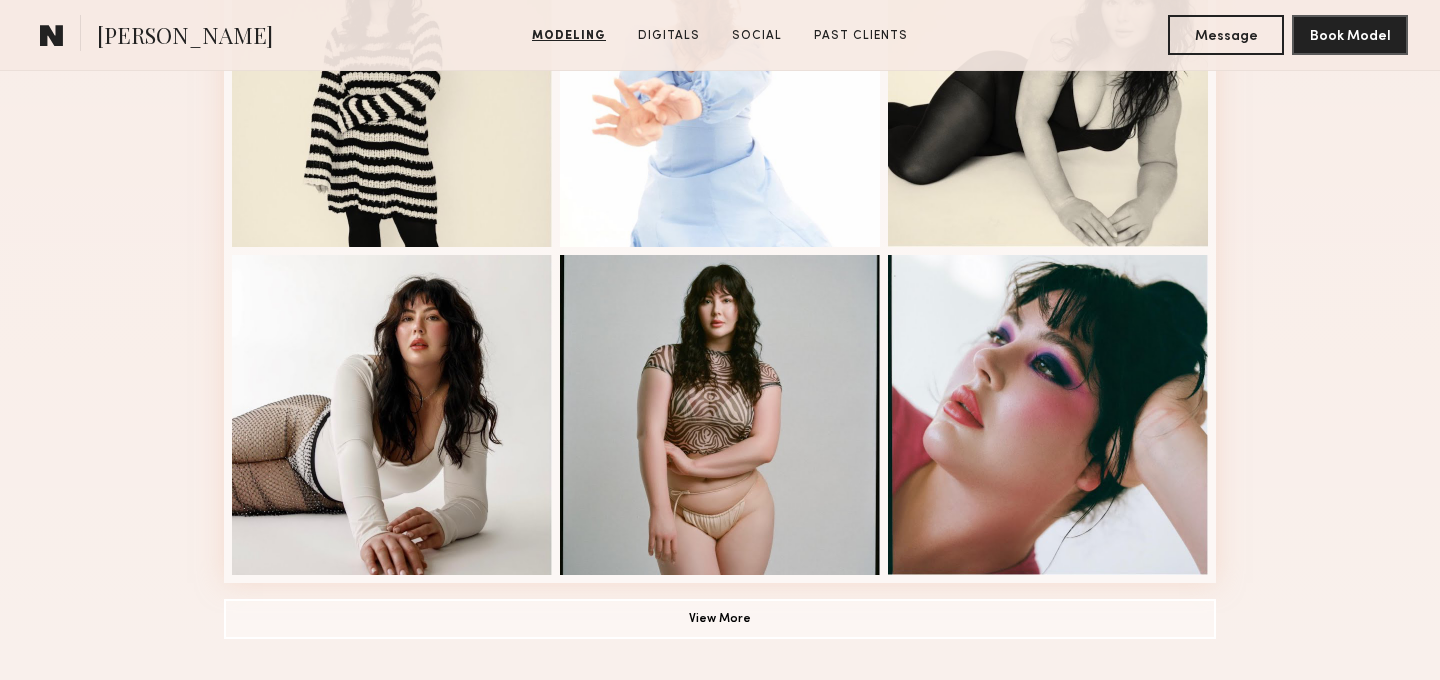 scroll, scrollTop: 1531, scrollLeft: 0, axis: vertical 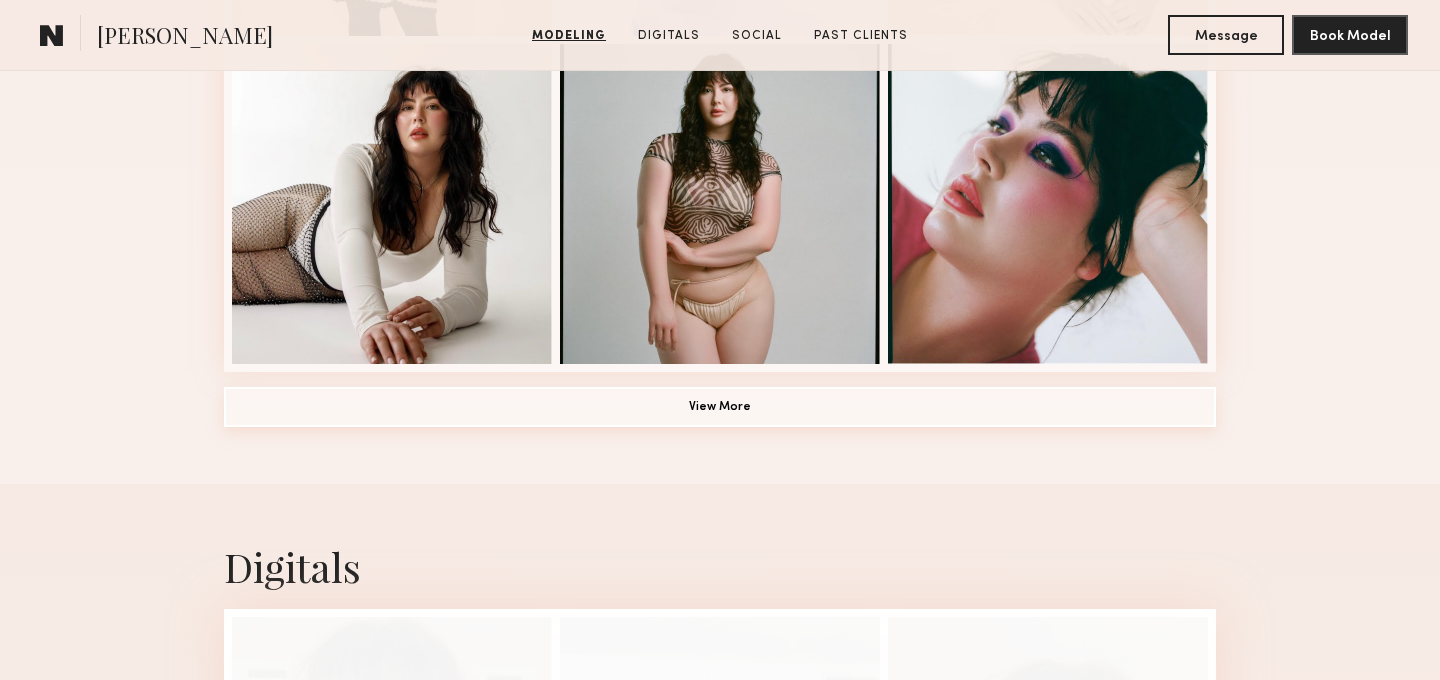 click on "View More" 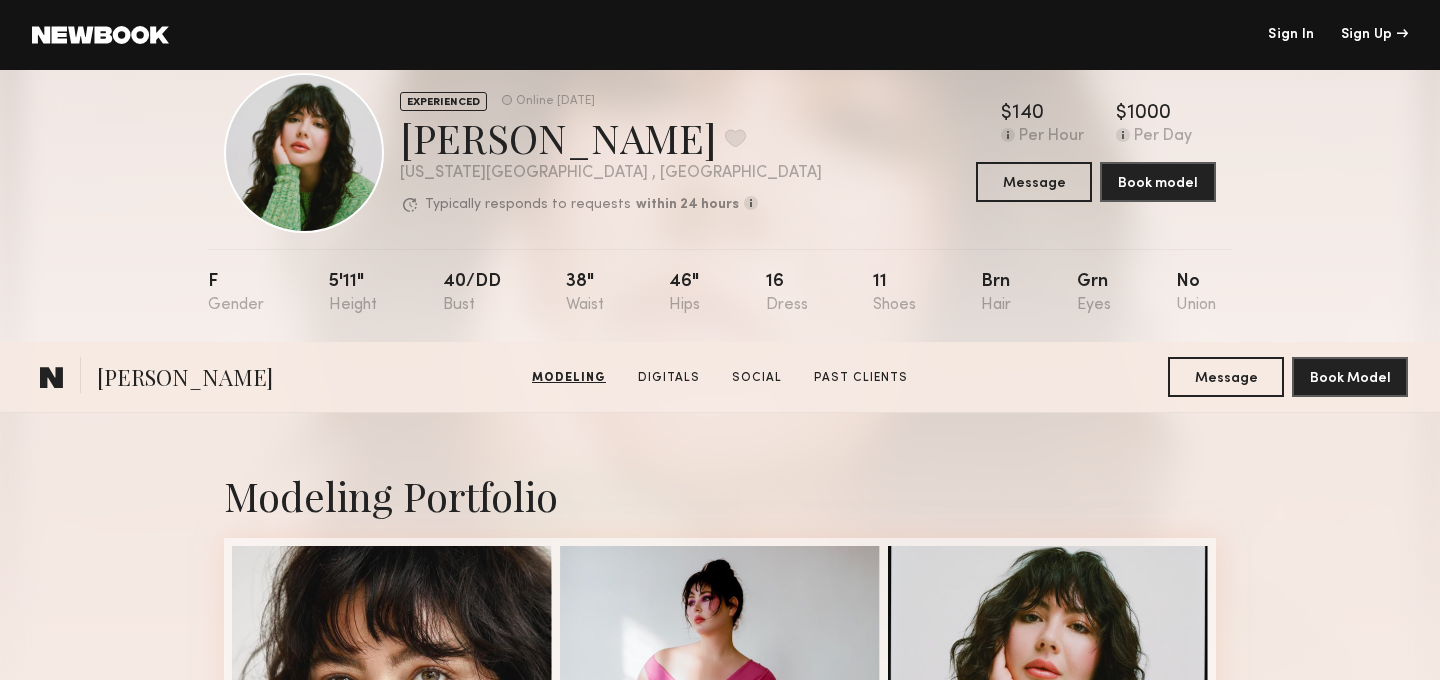 scroll, scrollTop: 0, scrollLeft: 0, axis: both 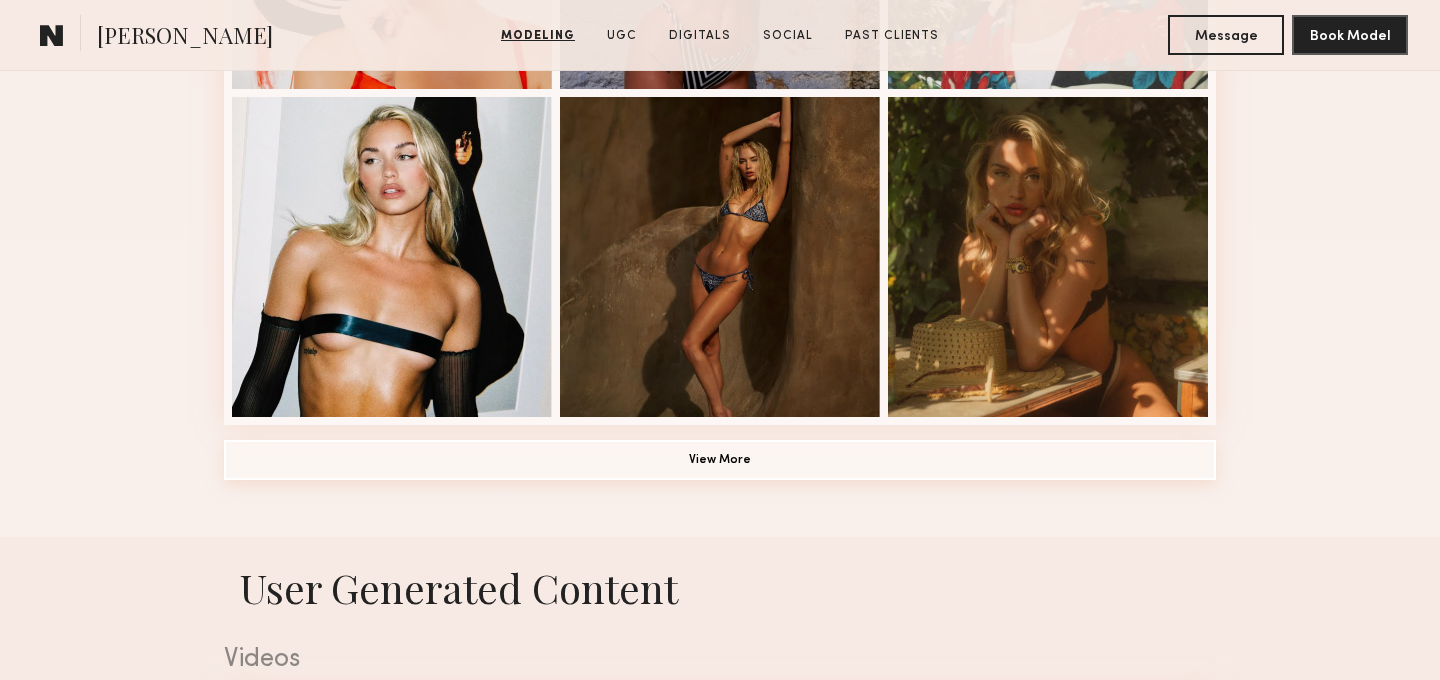 click on "View More" 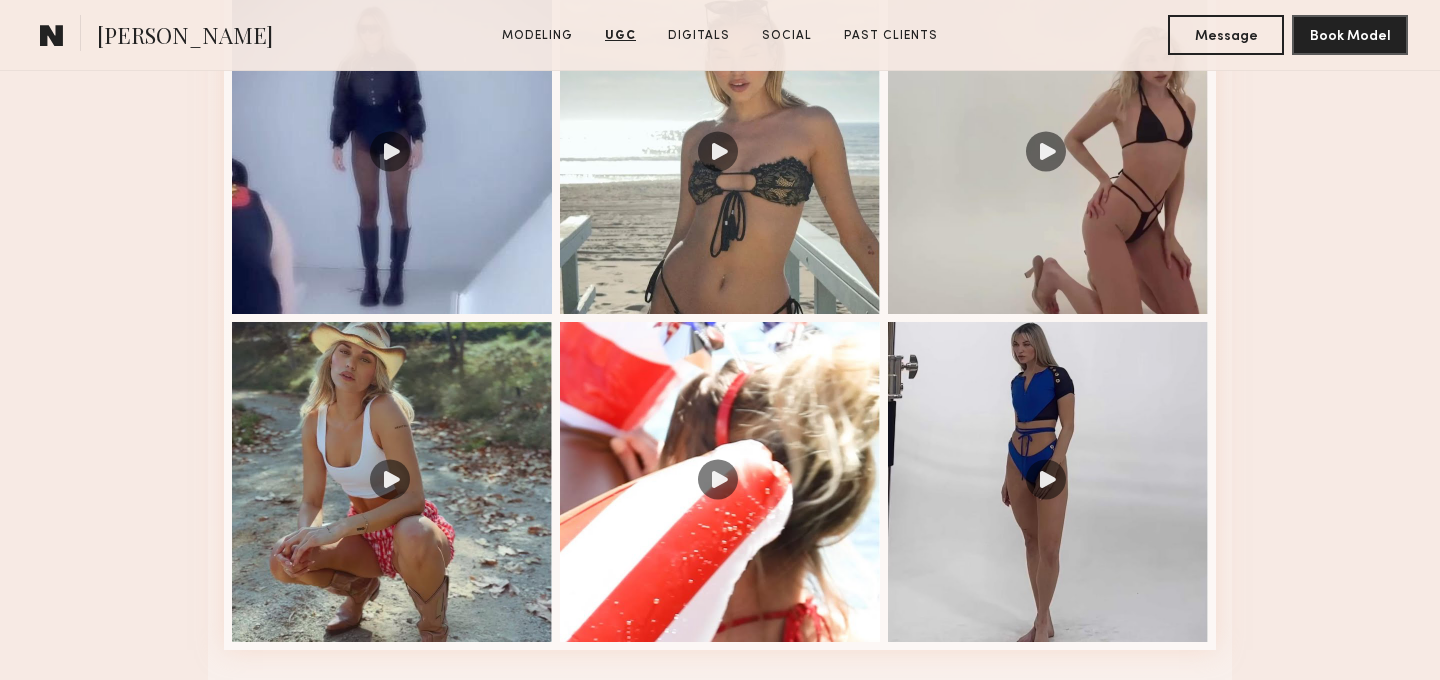 scroll, scrollTop: 4103, scrollLeft: 0, axis: vertical 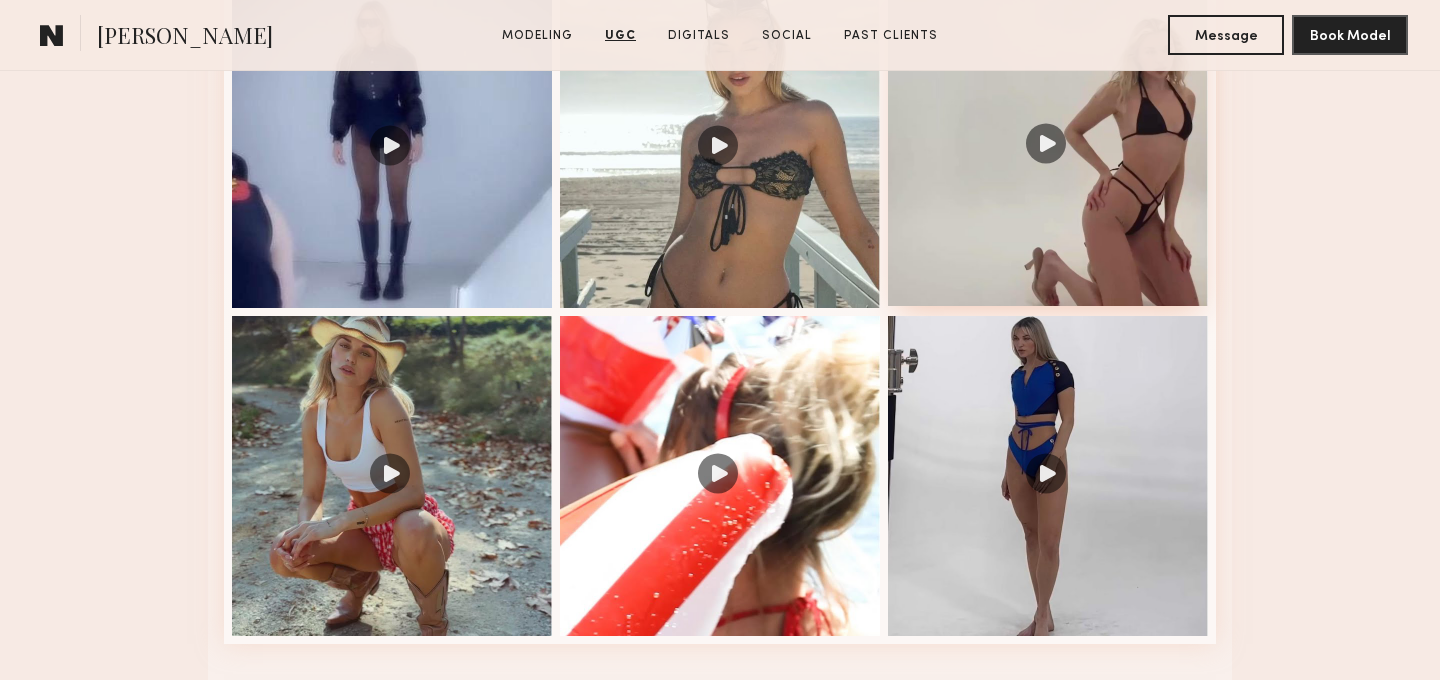 click at bounding box center (1048, 146) 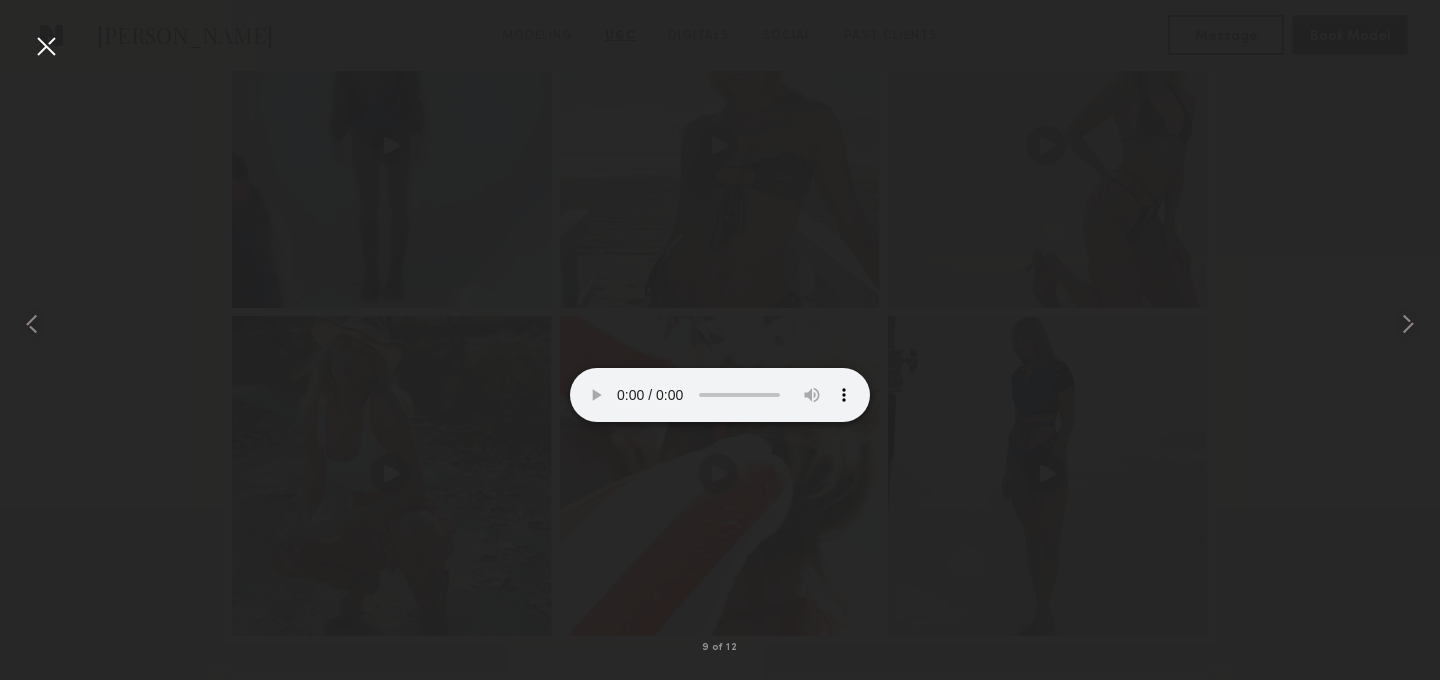 click at bounding box center (46, 46) 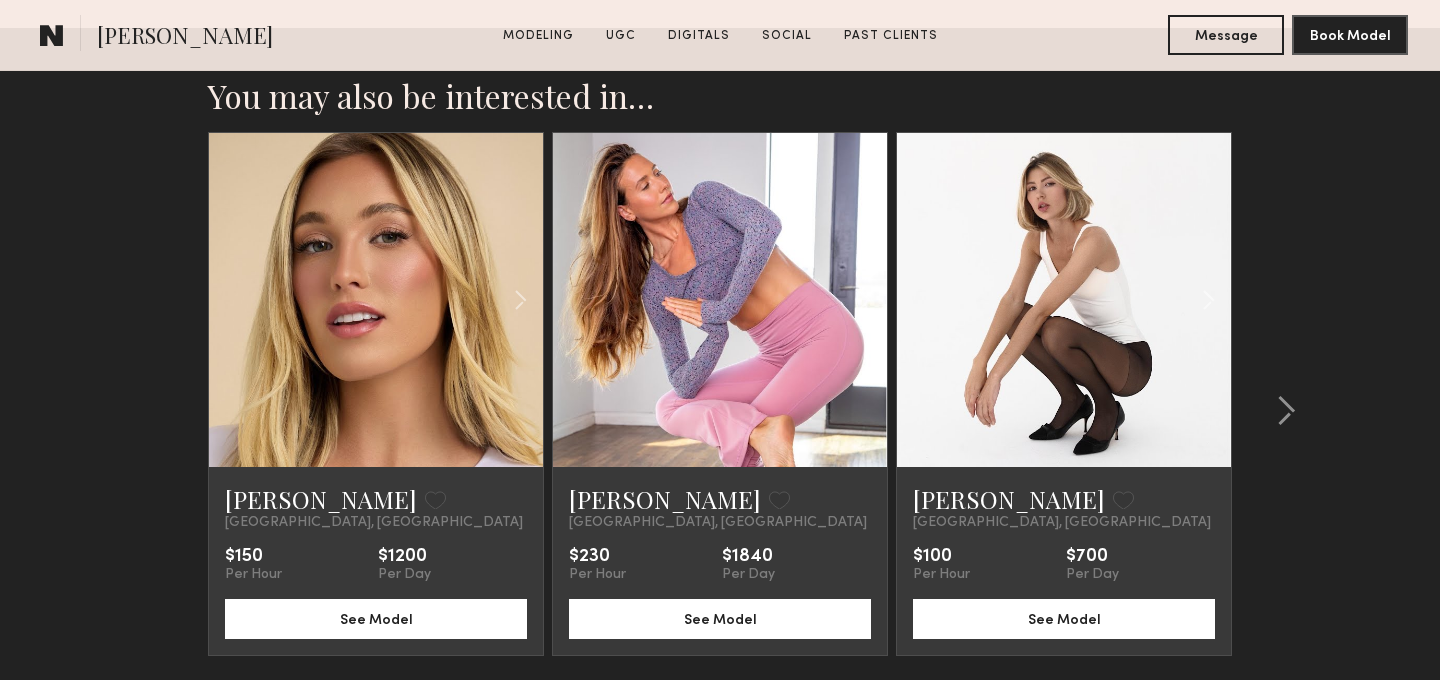 scroll, scrollTop: 6859, scrollLeft: 0, axis: vertical 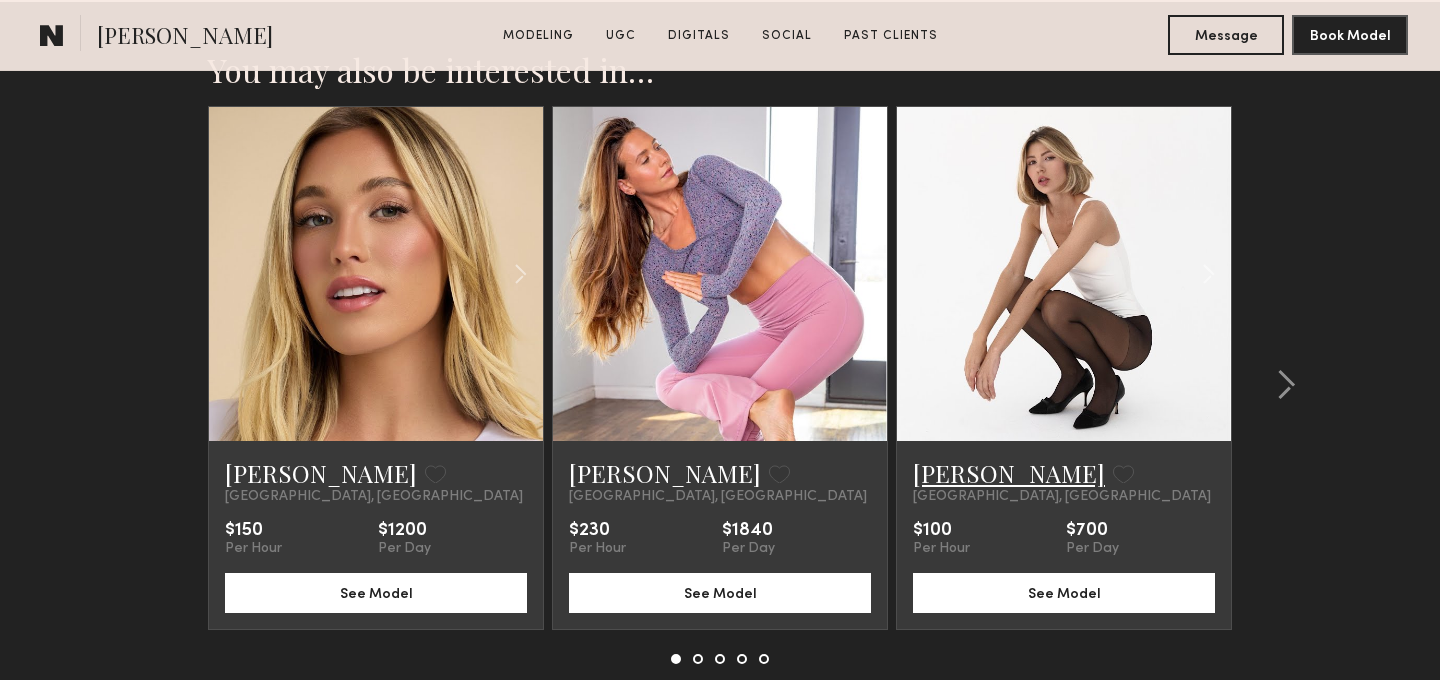 click on "[PERSON_NAME]" 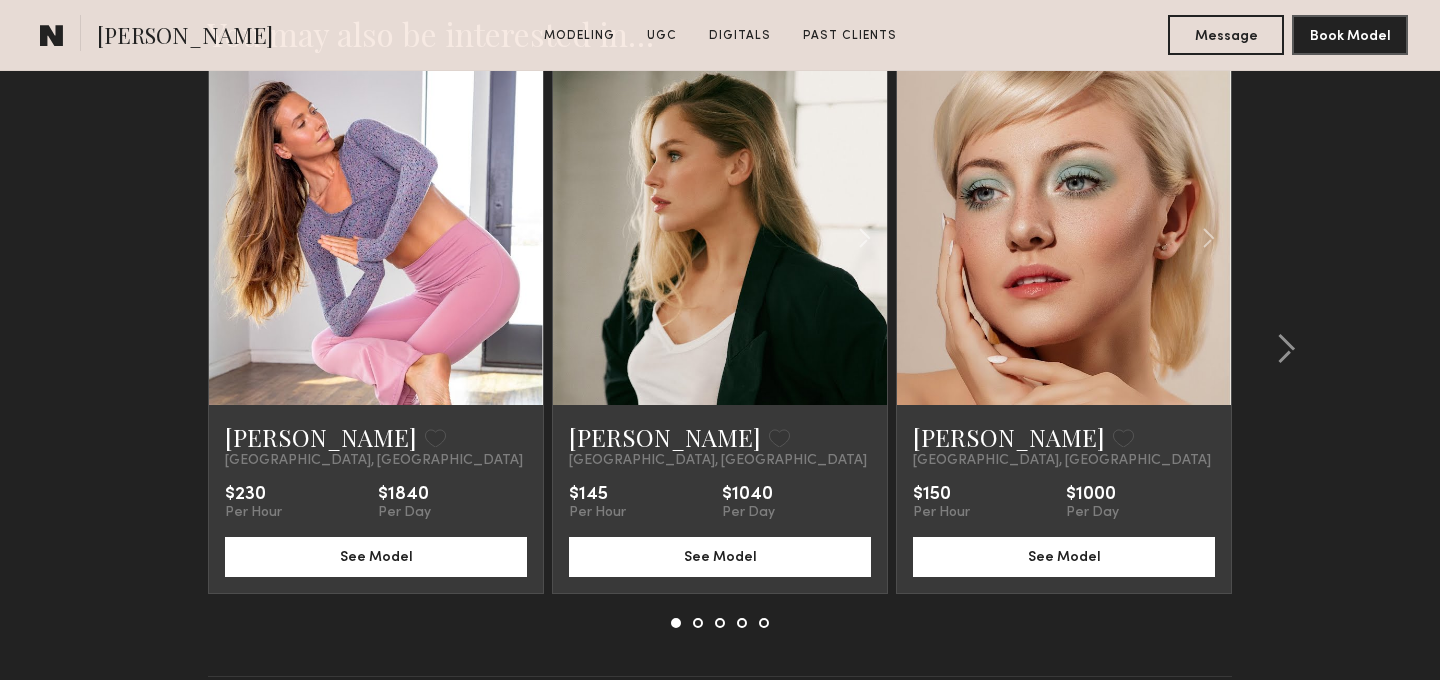 scroll, scrollTop: 4776, scrollLeft: 0, axis: vertical 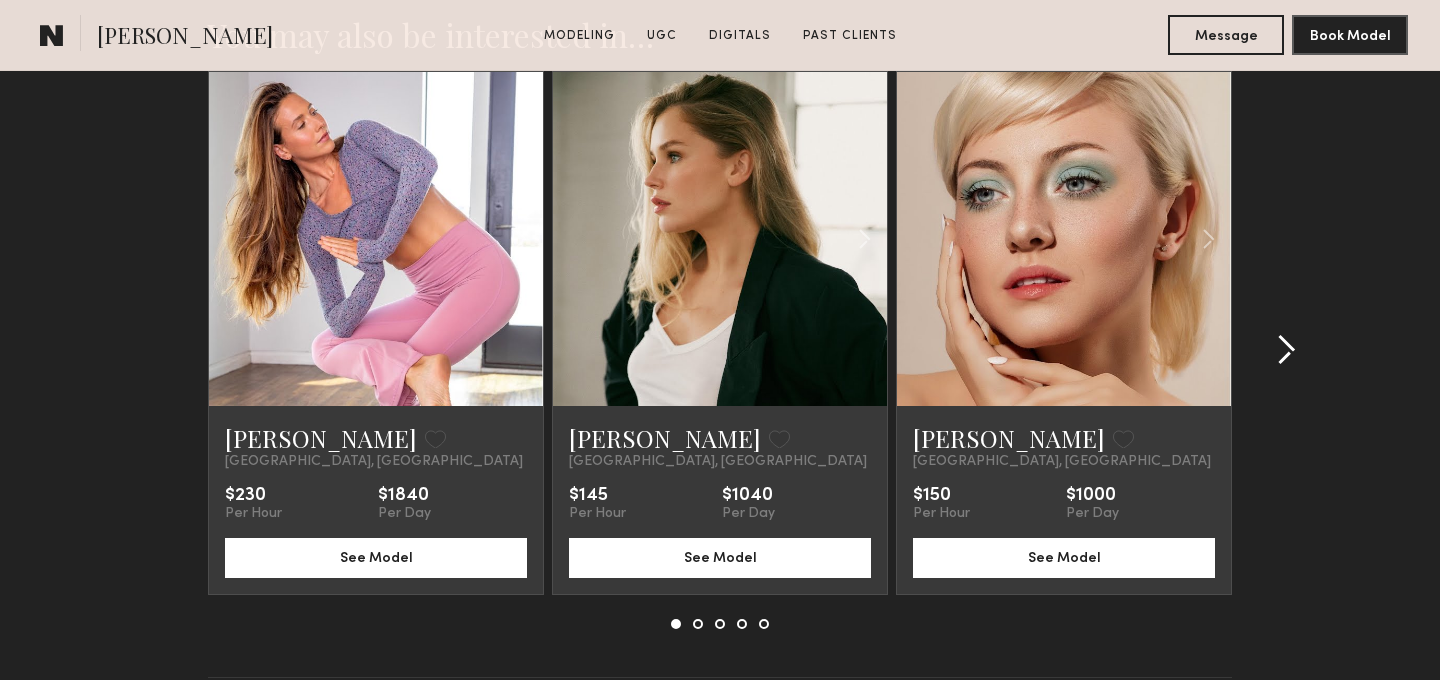 click 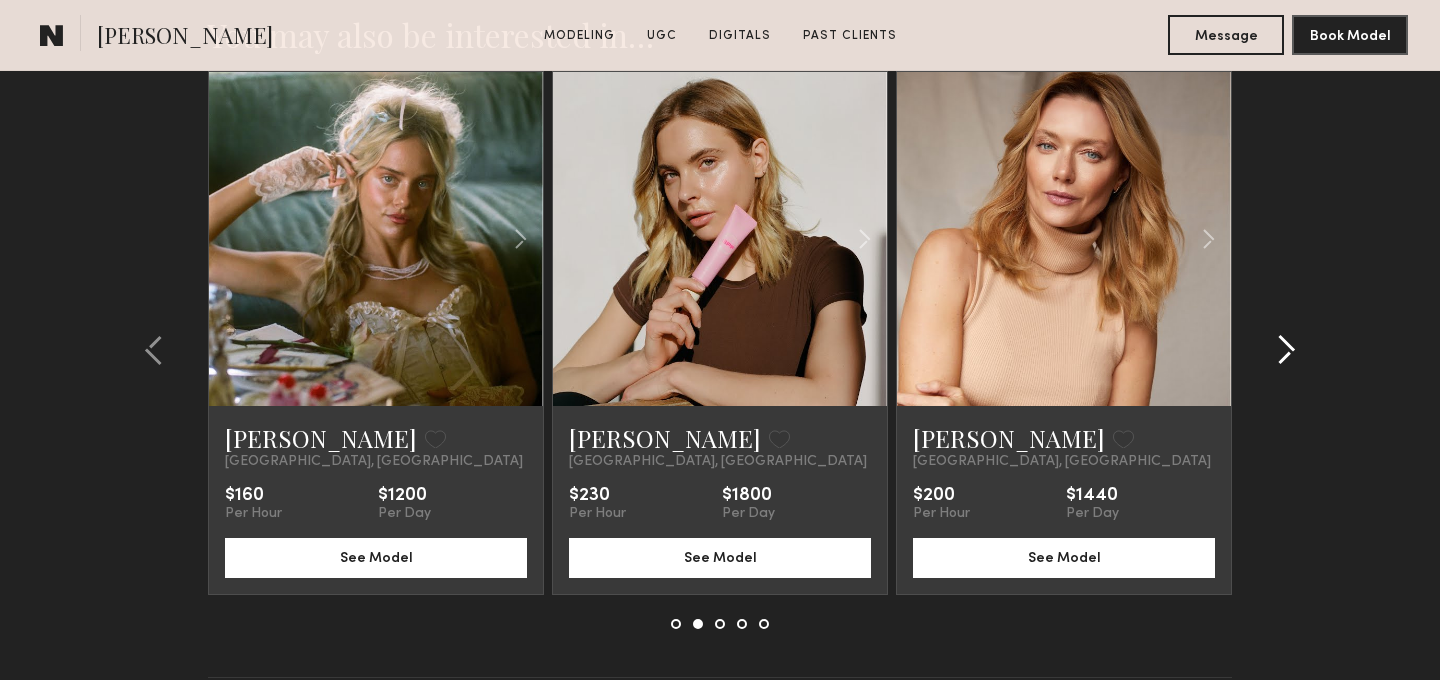 click 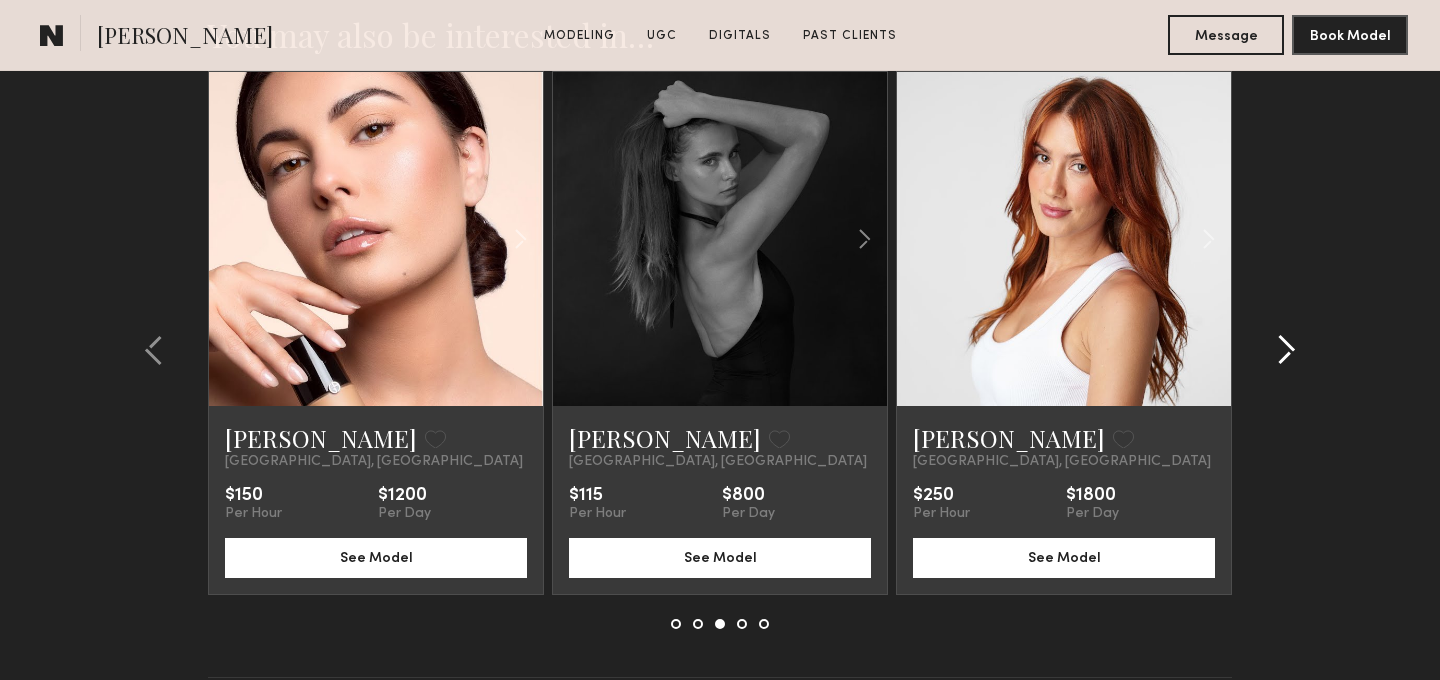 click 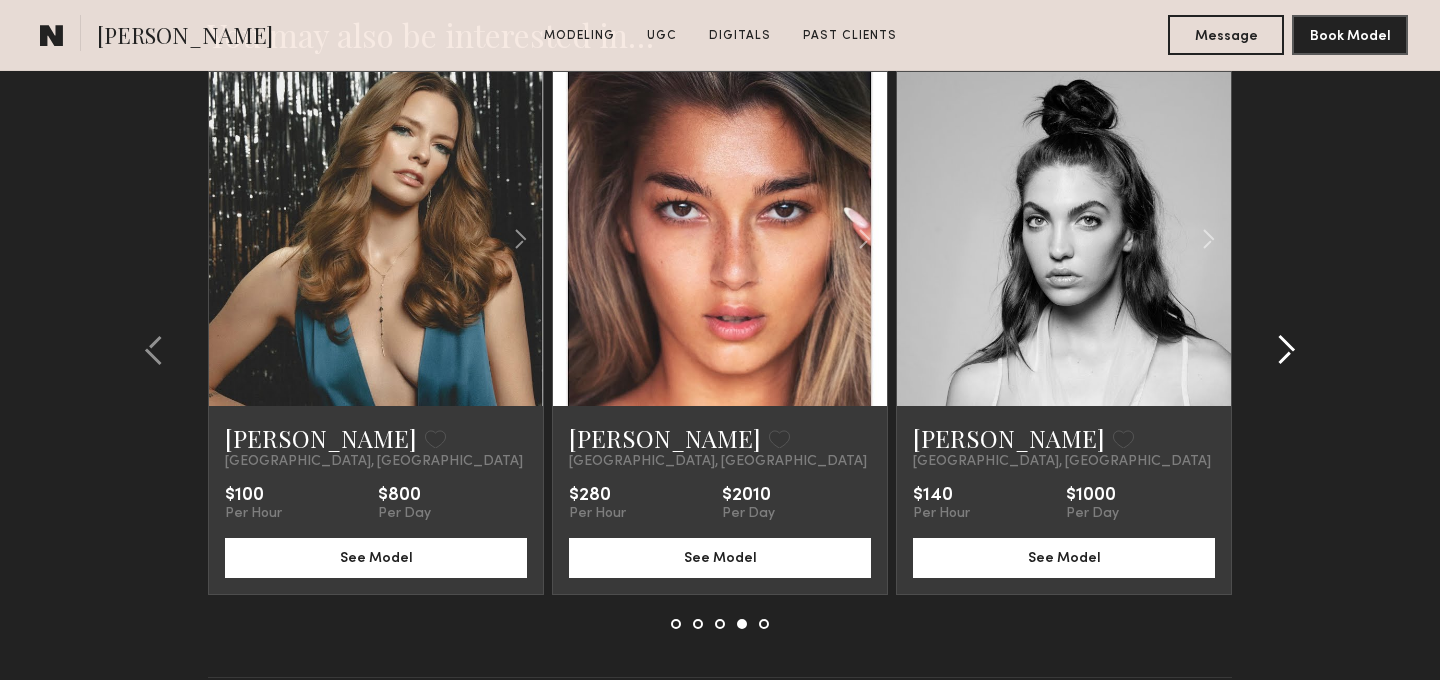 click 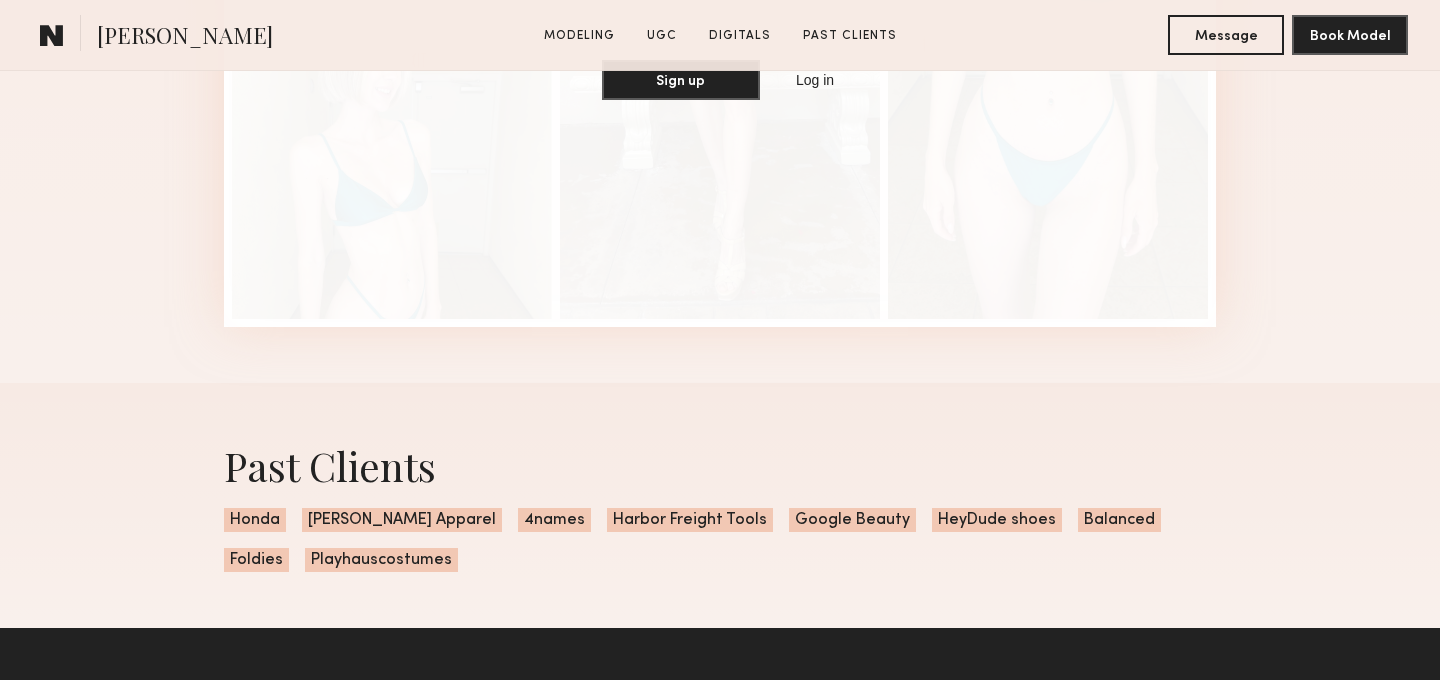 scroll, scrollTop: 3215, scrollLeft: 0, axis: vertical 